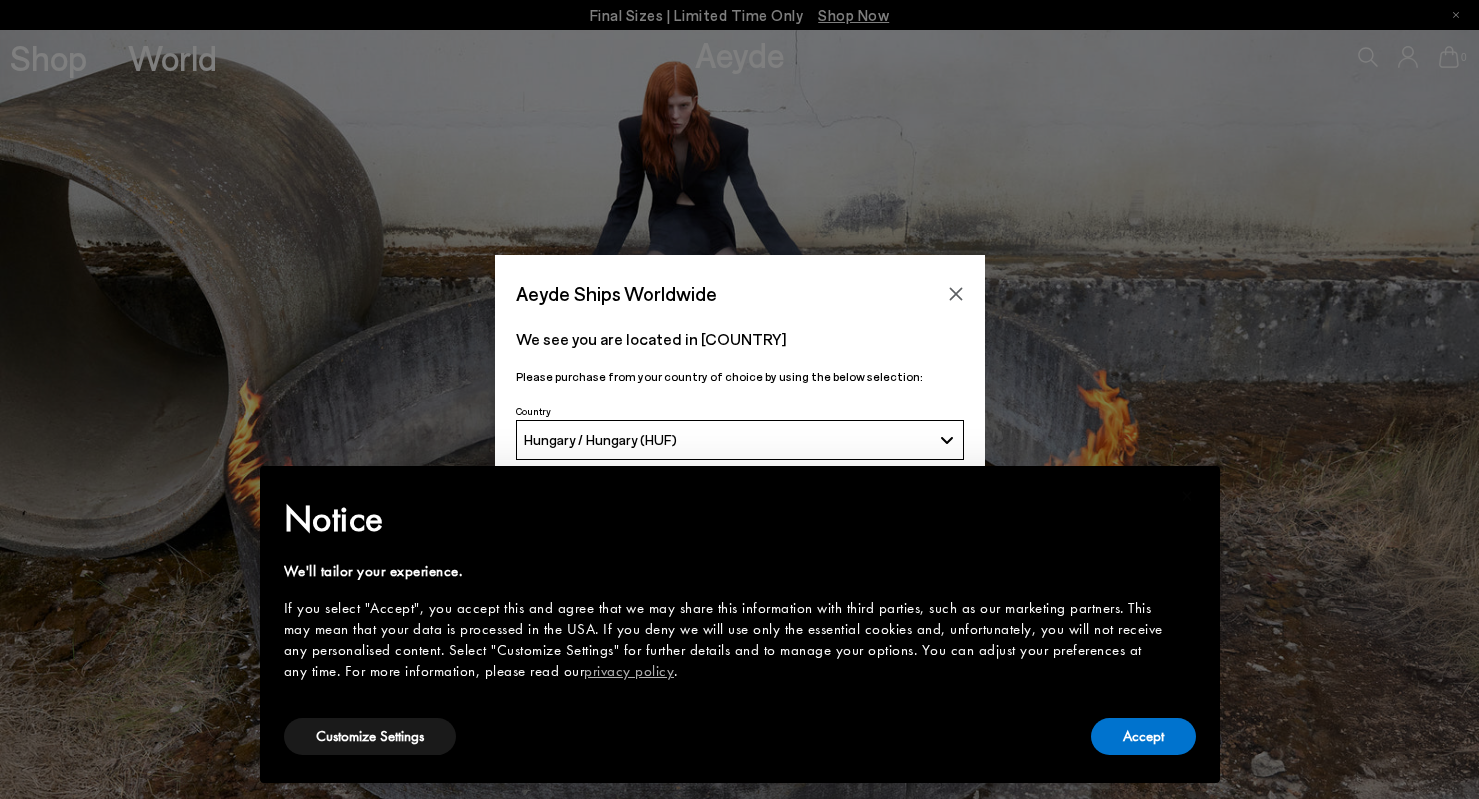 scroll, scrollTop: 0, scrollLeft: 0, axis: both 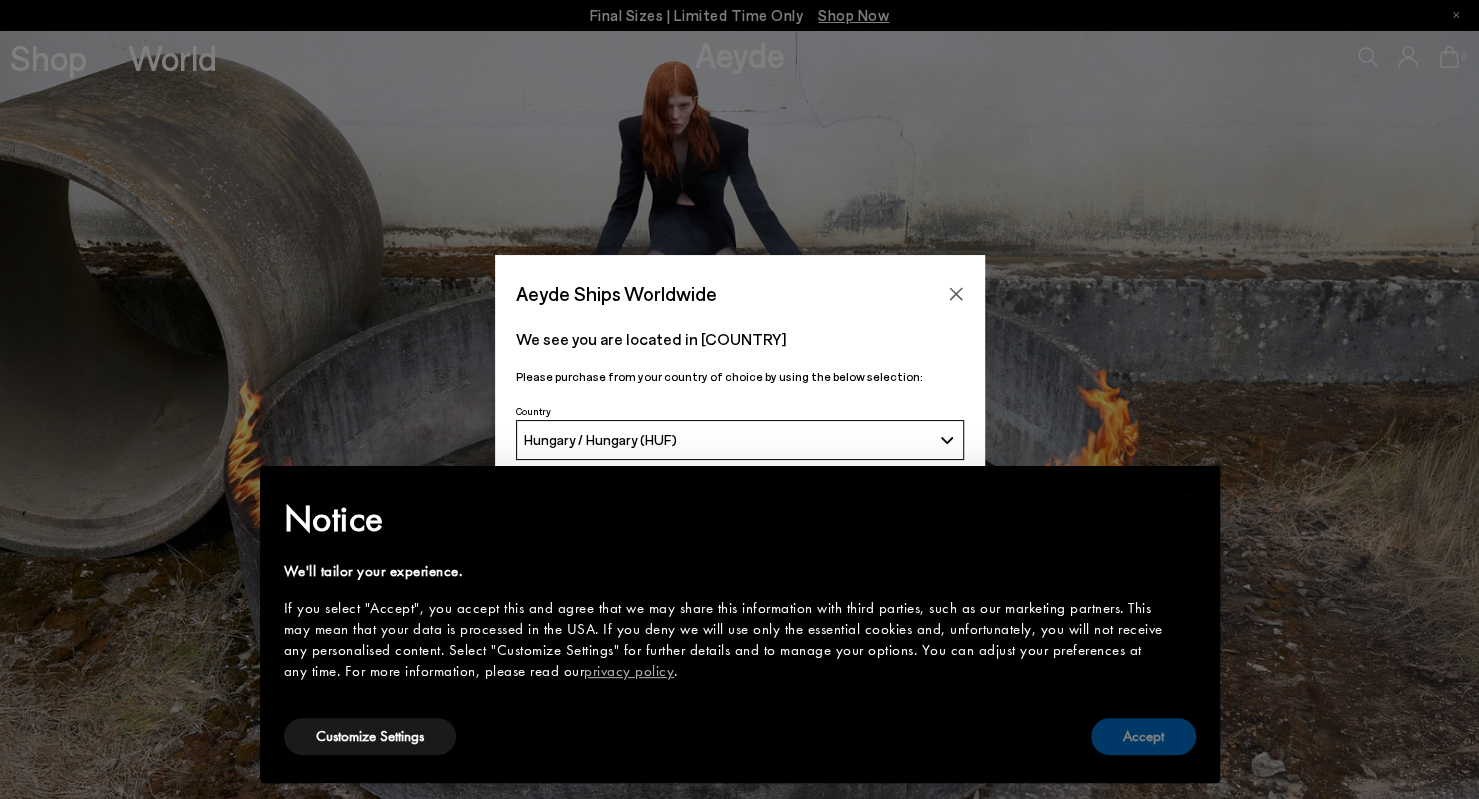 click on "Accept" at bounding box center (1143, 736) 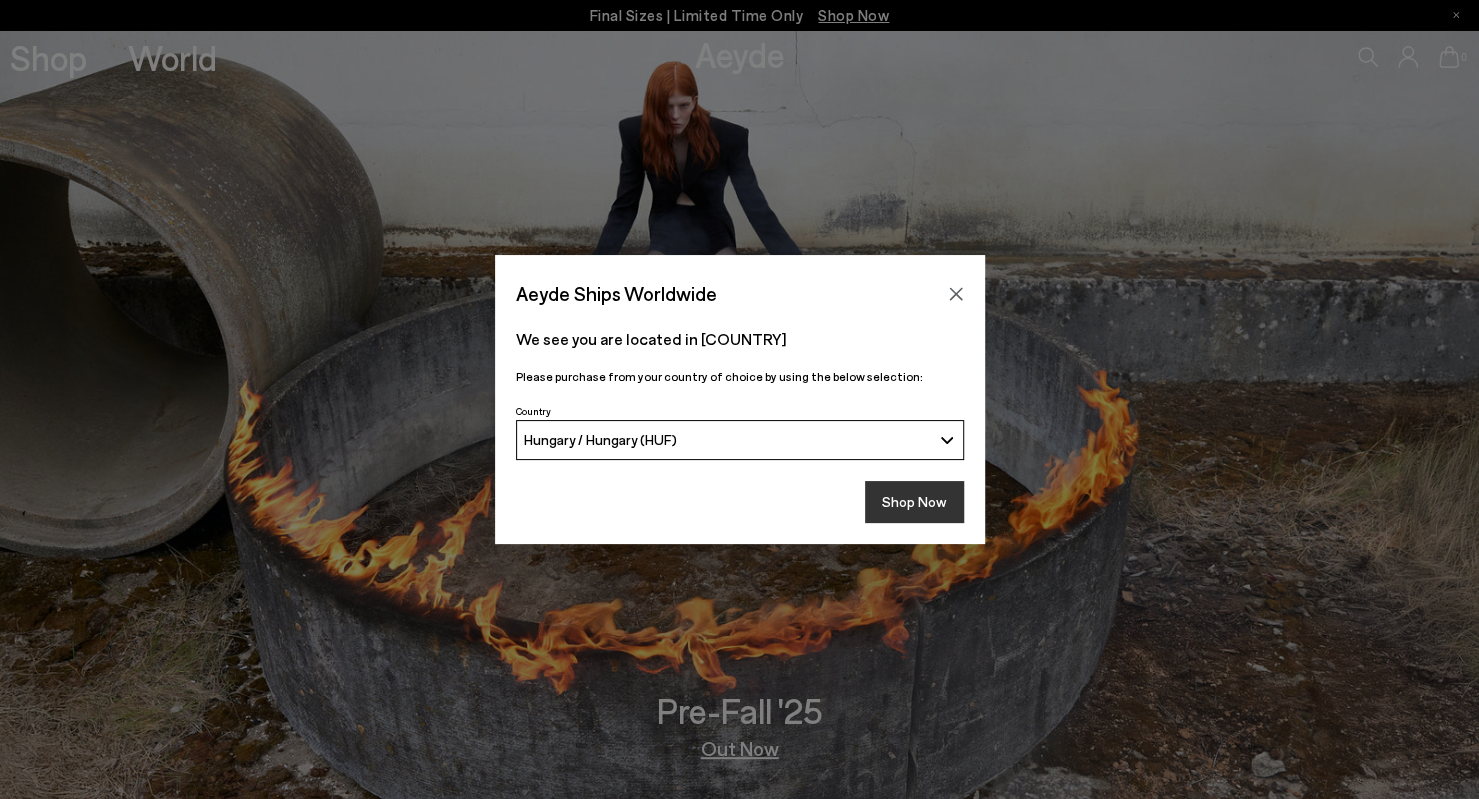 click on "Shop Now" at bounding box center [914, 502] 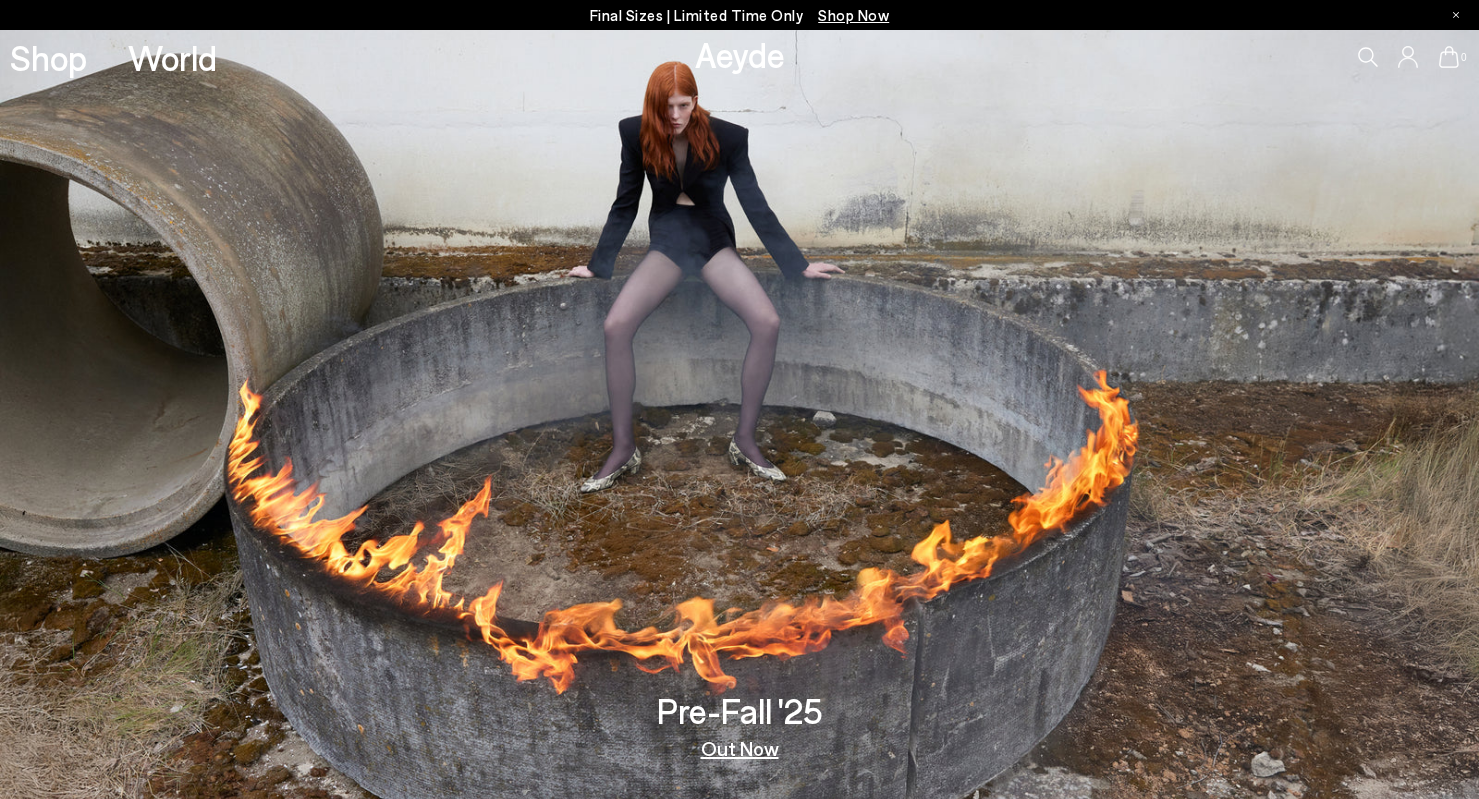 scroll, scrollTop: 0, scrollLeft: 0, axis: both 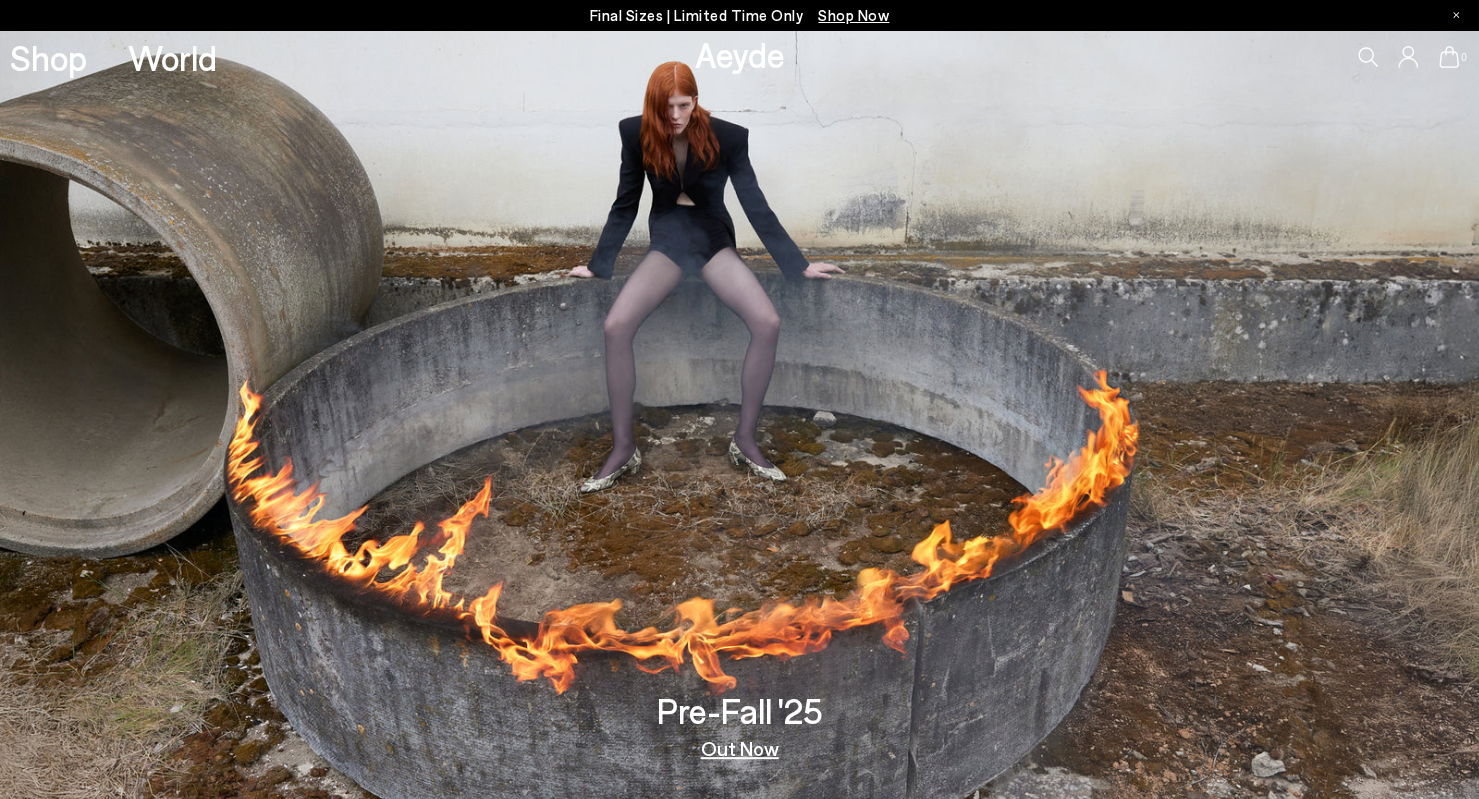 click on "Out Now" at bounding box center (740, 748) 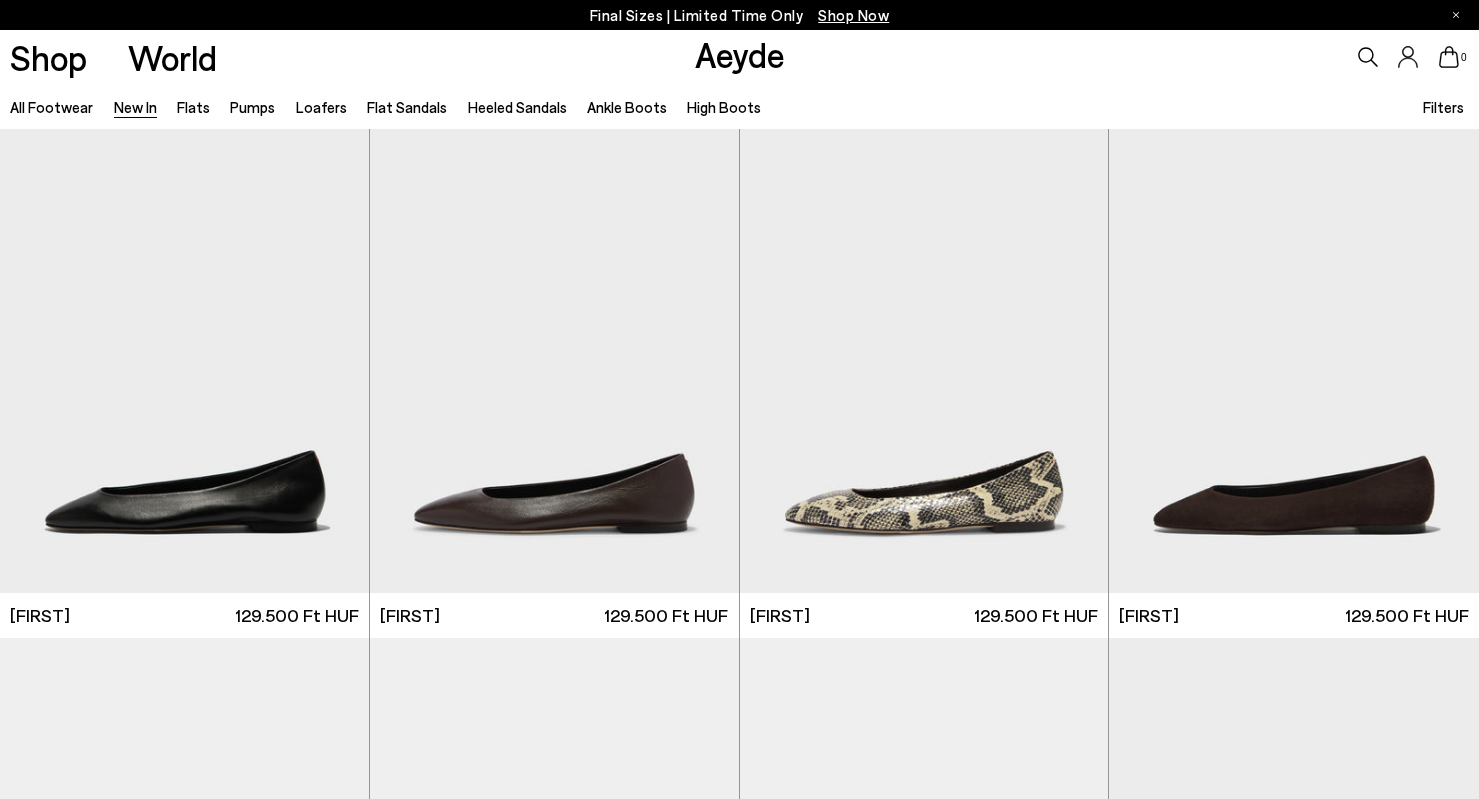 scroll, scrollTop: 0, scrollLeft: 0, axis: both 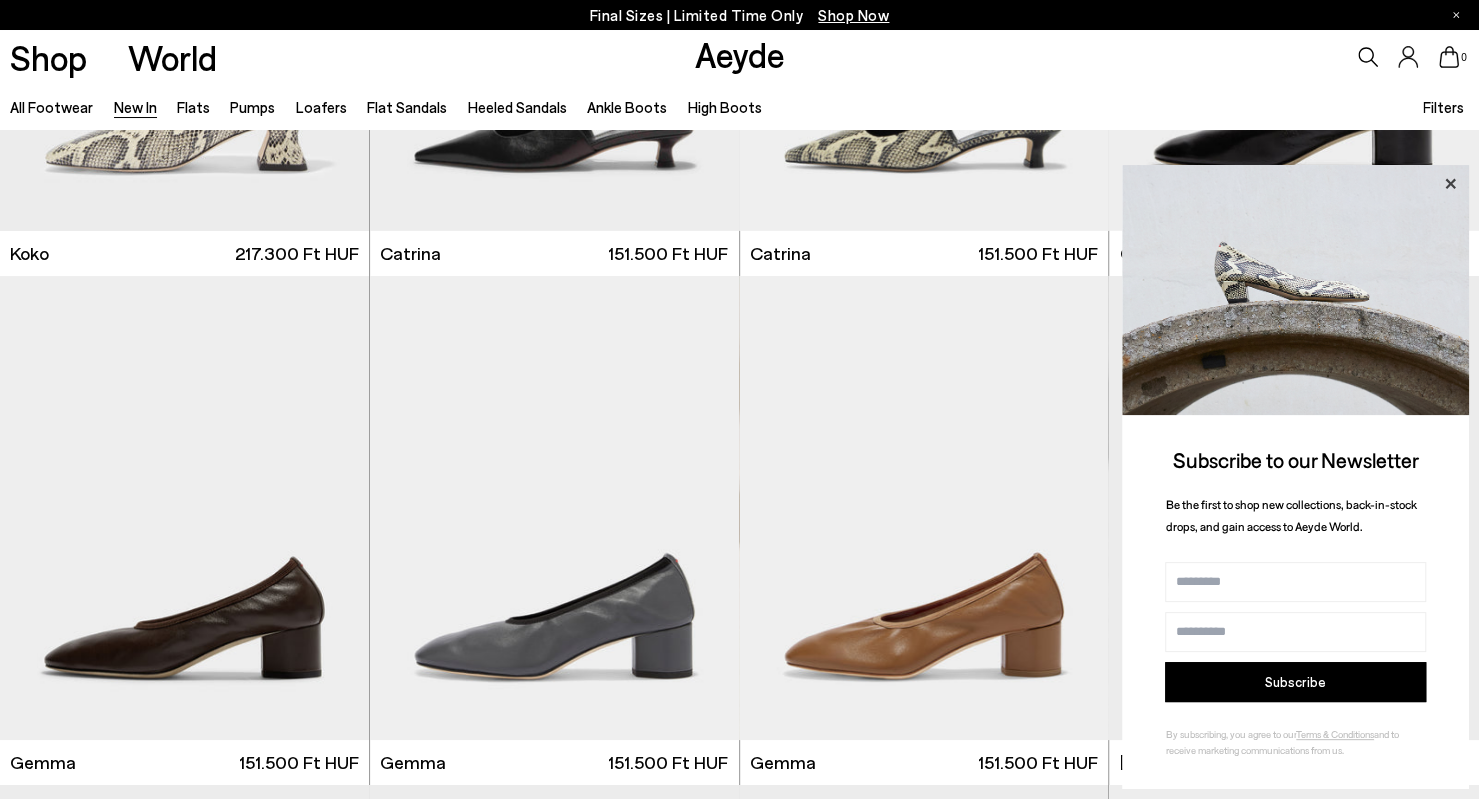 click 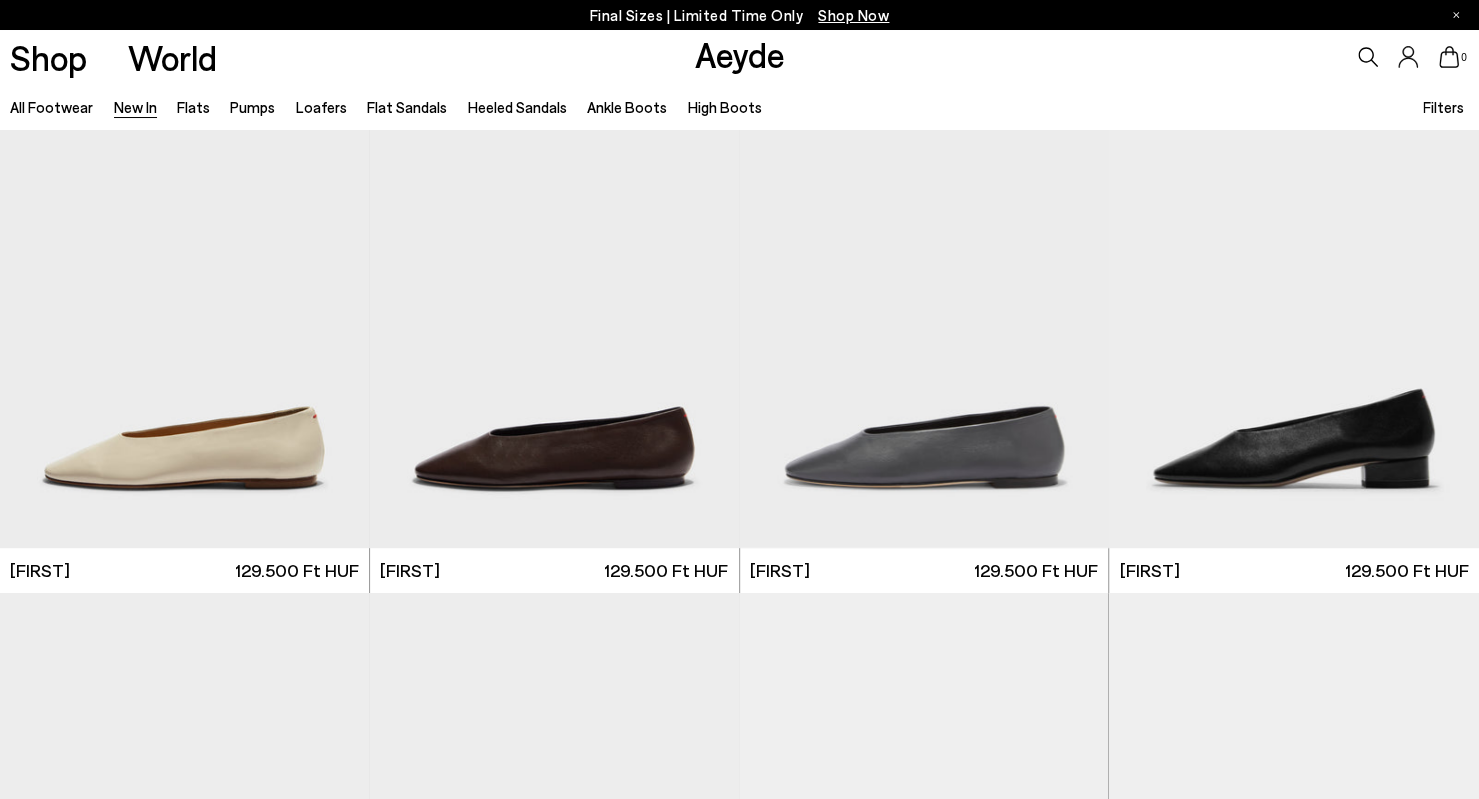 scroll, scrollTop: 9800, scrollLeft: 0, axis: vertical 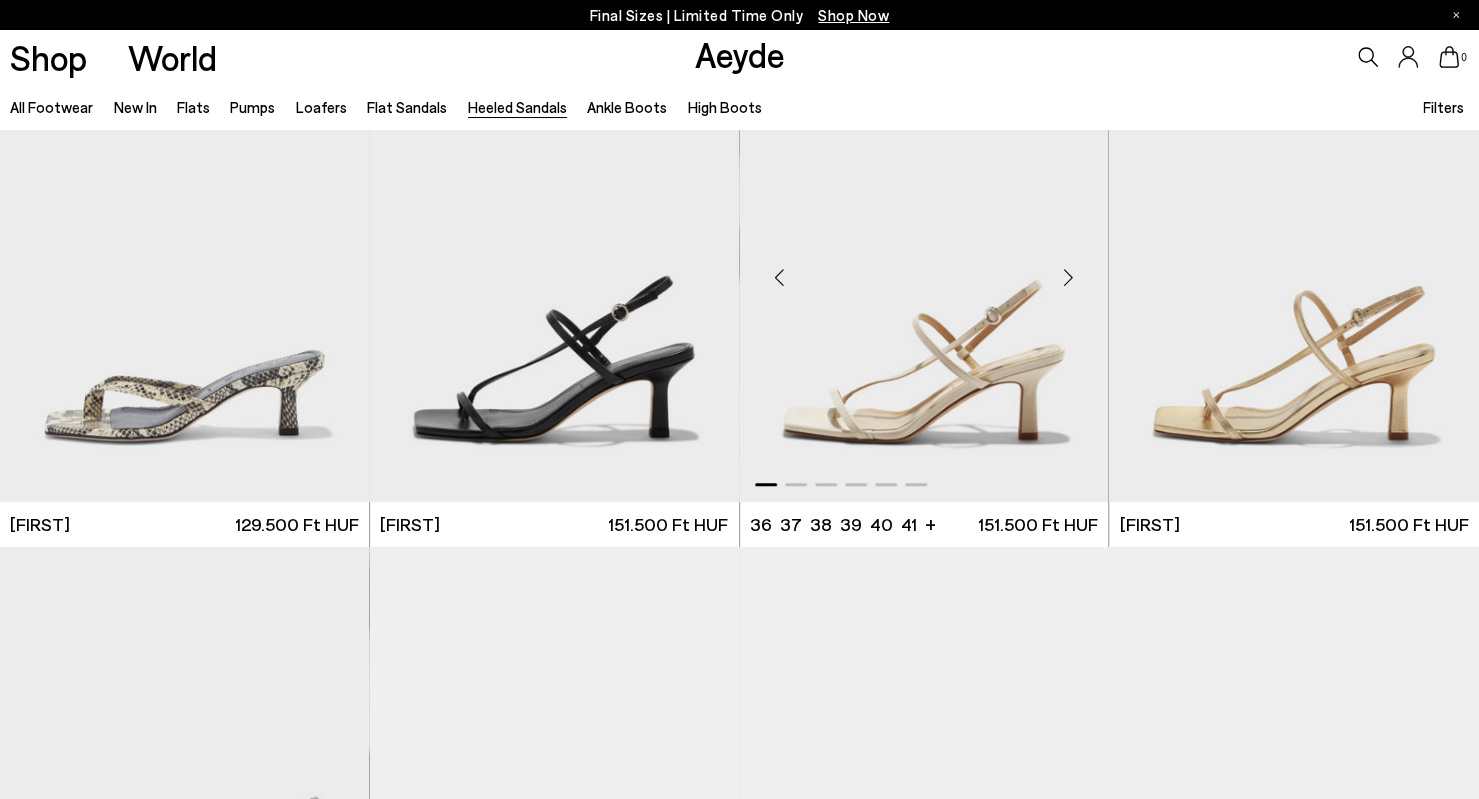 click at bounding box center [1068, 278] 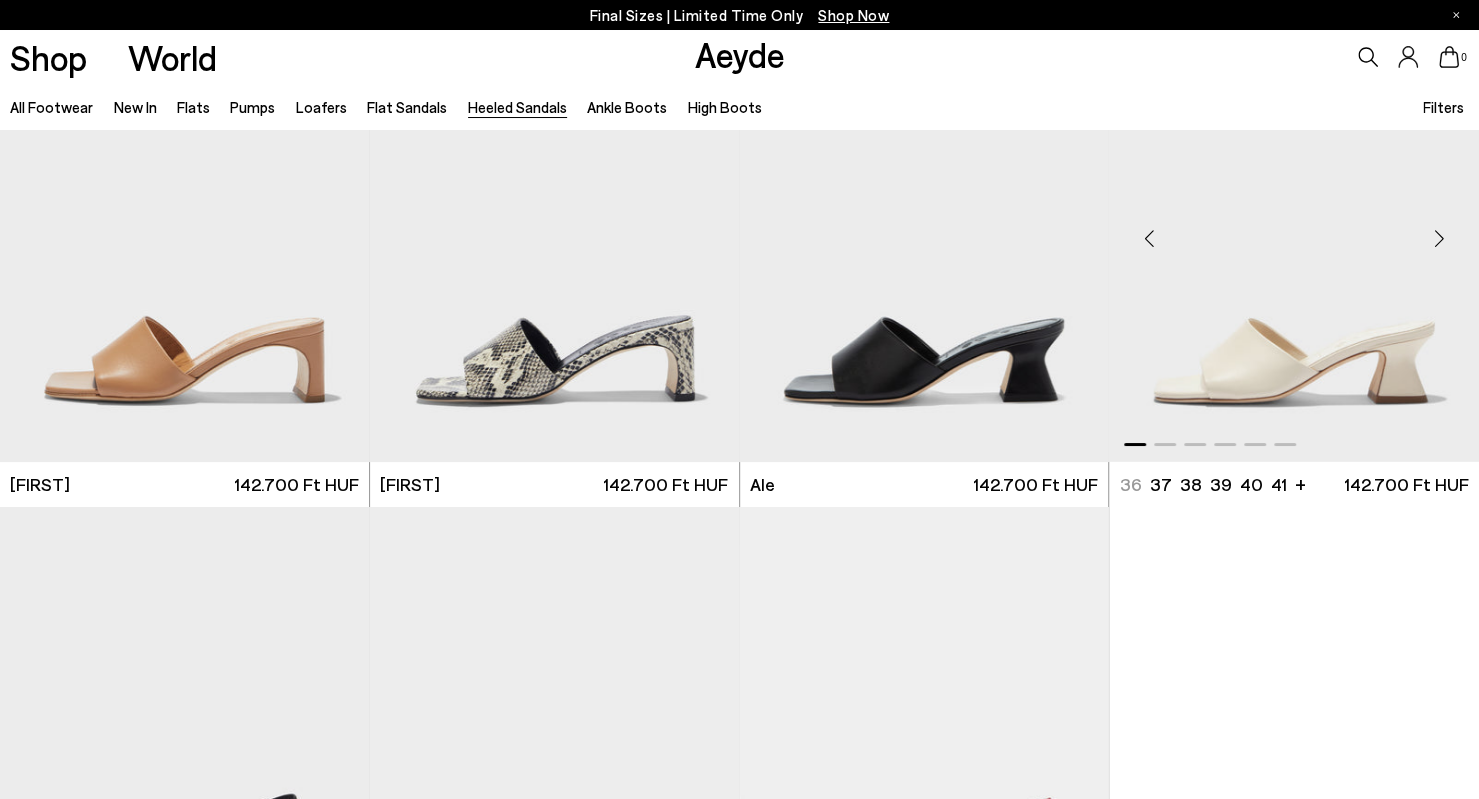 scroll, scrollTop: 4700, scrollLeft: 0, axis: vertical 